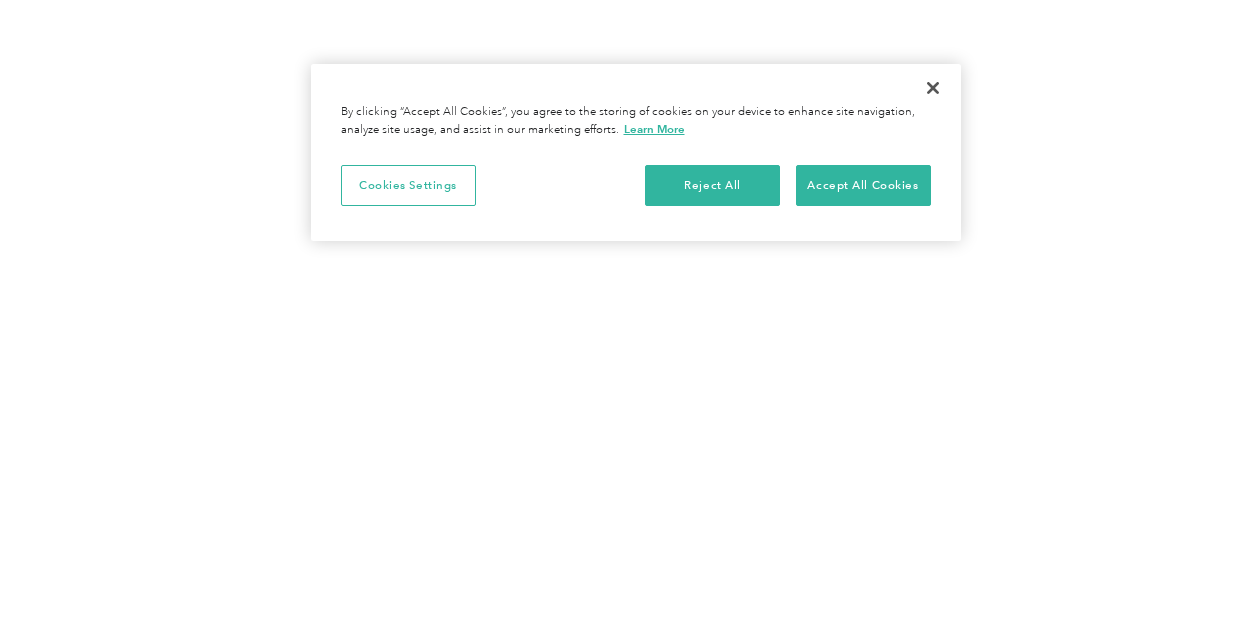 scroll, scrollTop: 0, scrollLeft: 0, axis: both 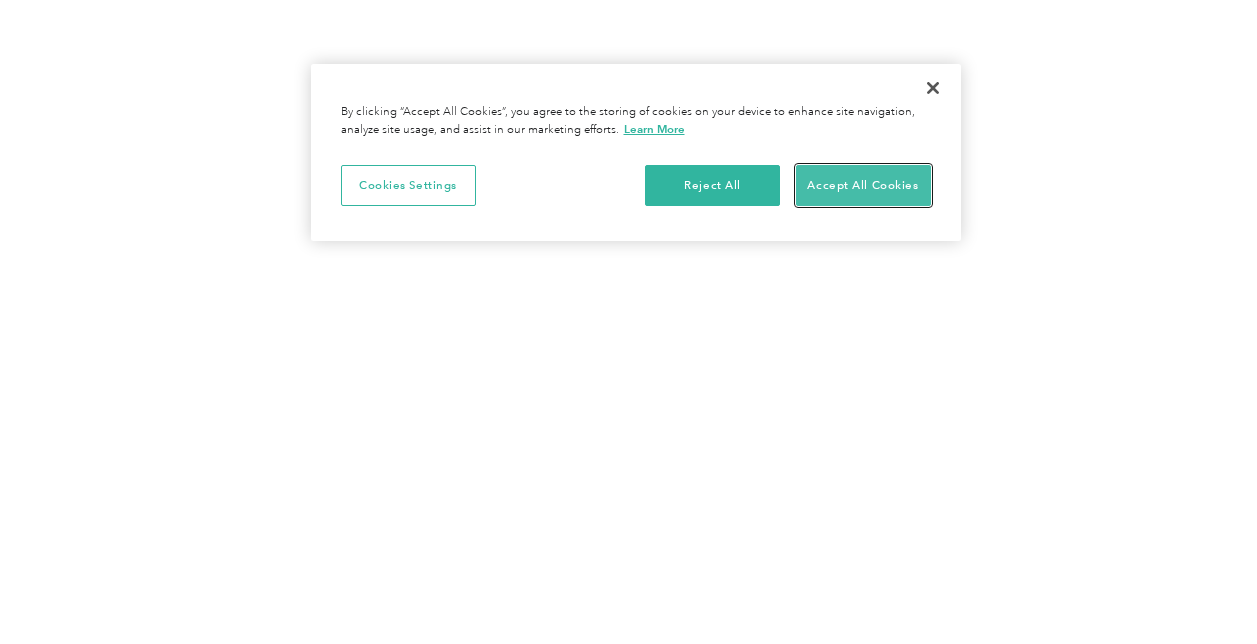 click on "Accept All Cookies" at bounding box center (863, 186) 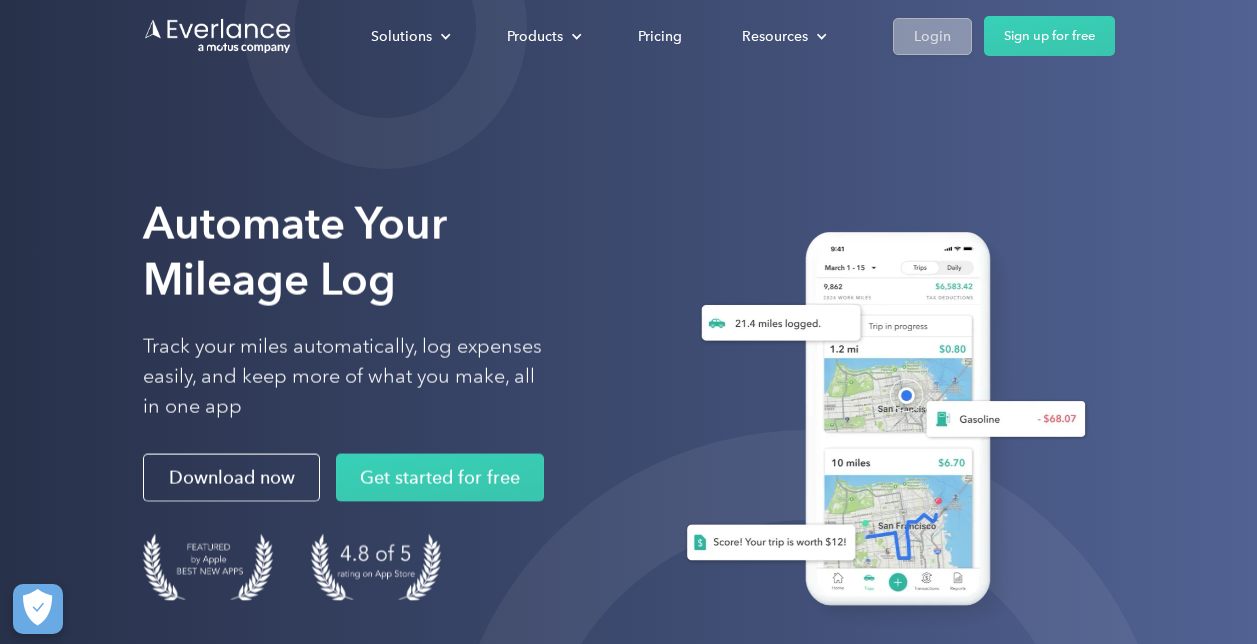click on "Login" at bounding box center [932, 36] 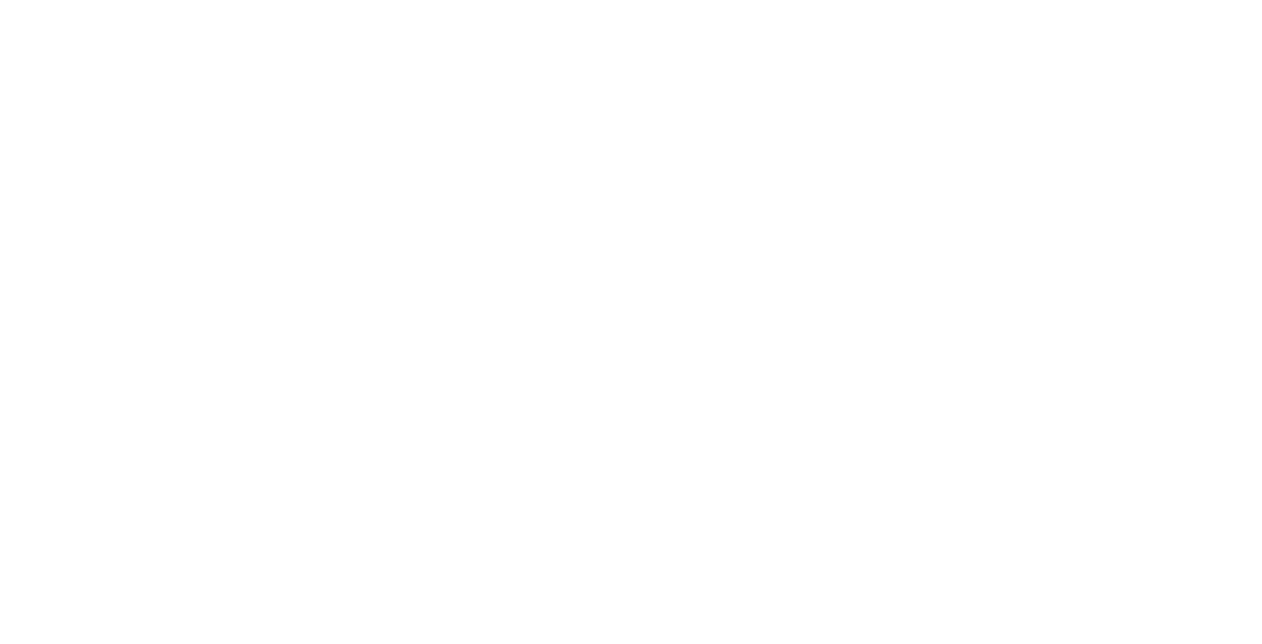 scroll, scrollTop: 0, scrollLeft: 0, axis: both 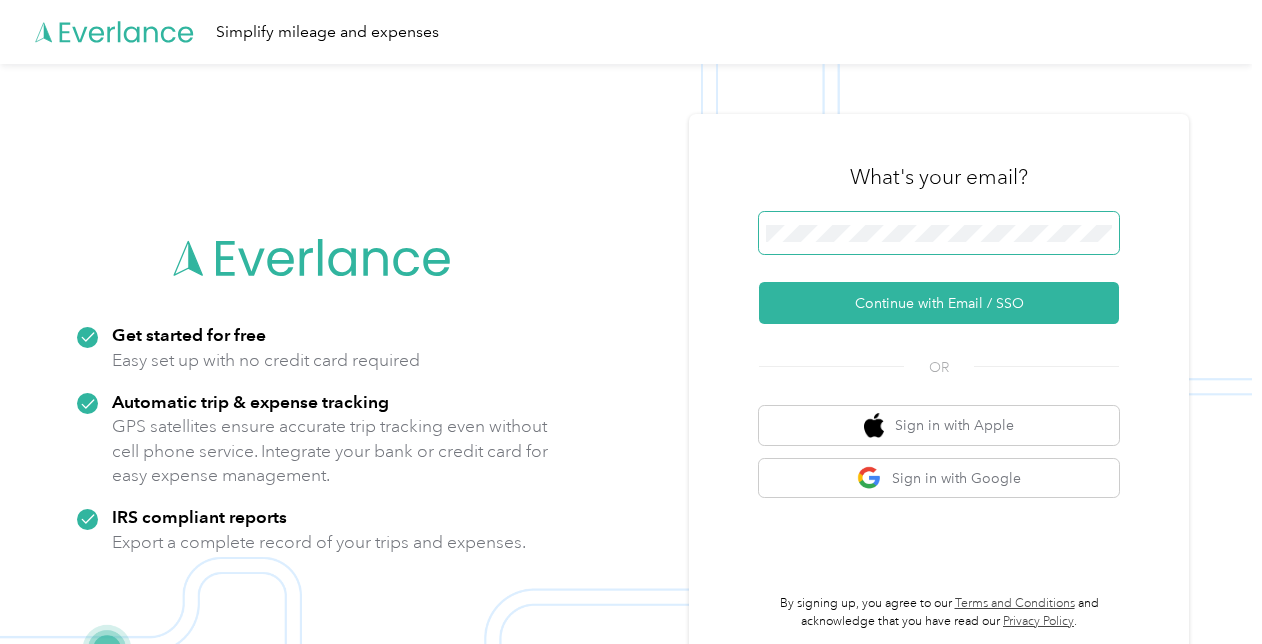 click on "Continue with Email / SSO" at bounding box center [939, 303] 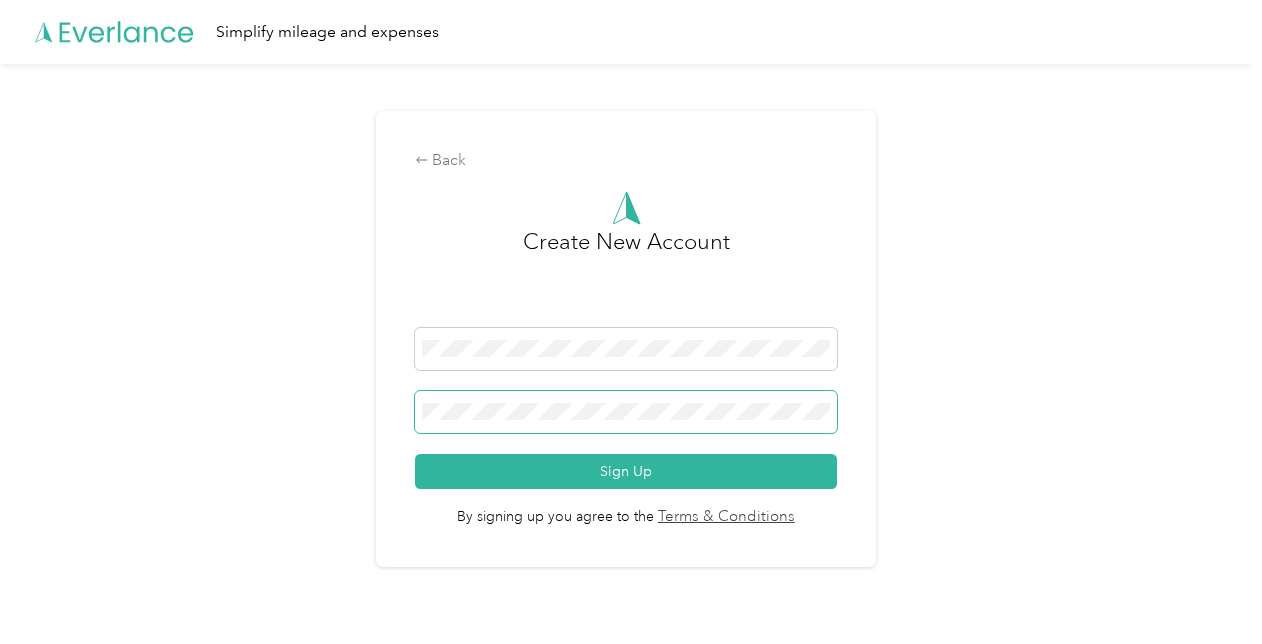 click on "Sign Up" at bounding box center [626, 471] 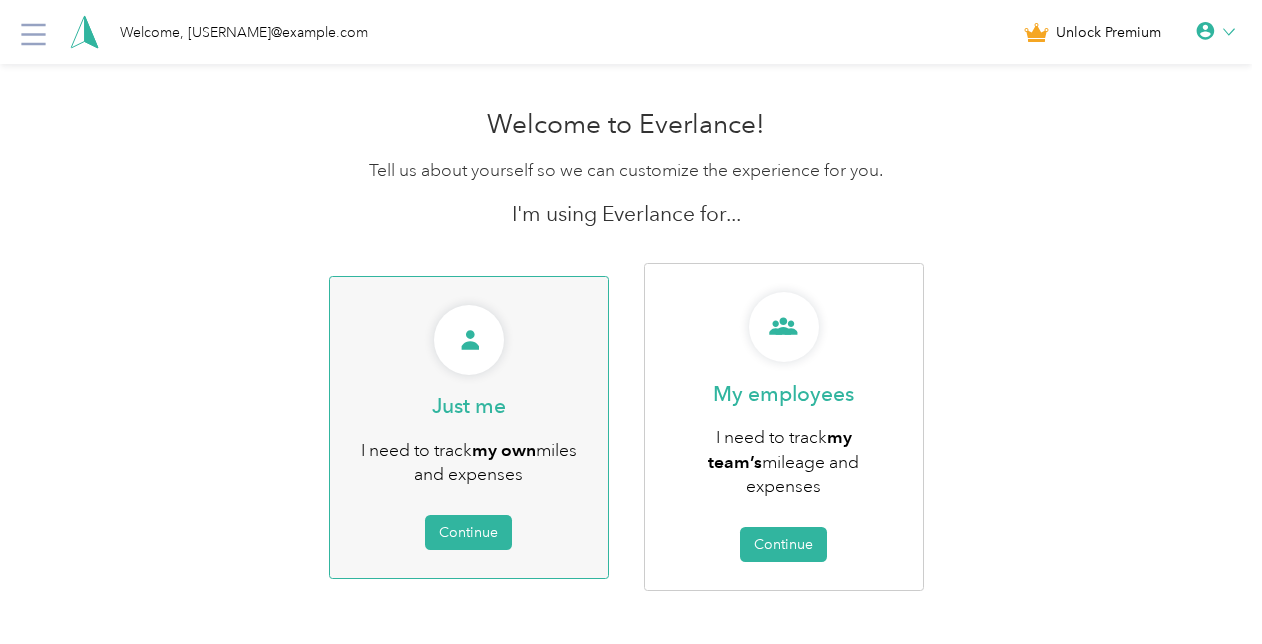 scroll, scrollTop: 20, scrollLeft: 0, axis: vertical 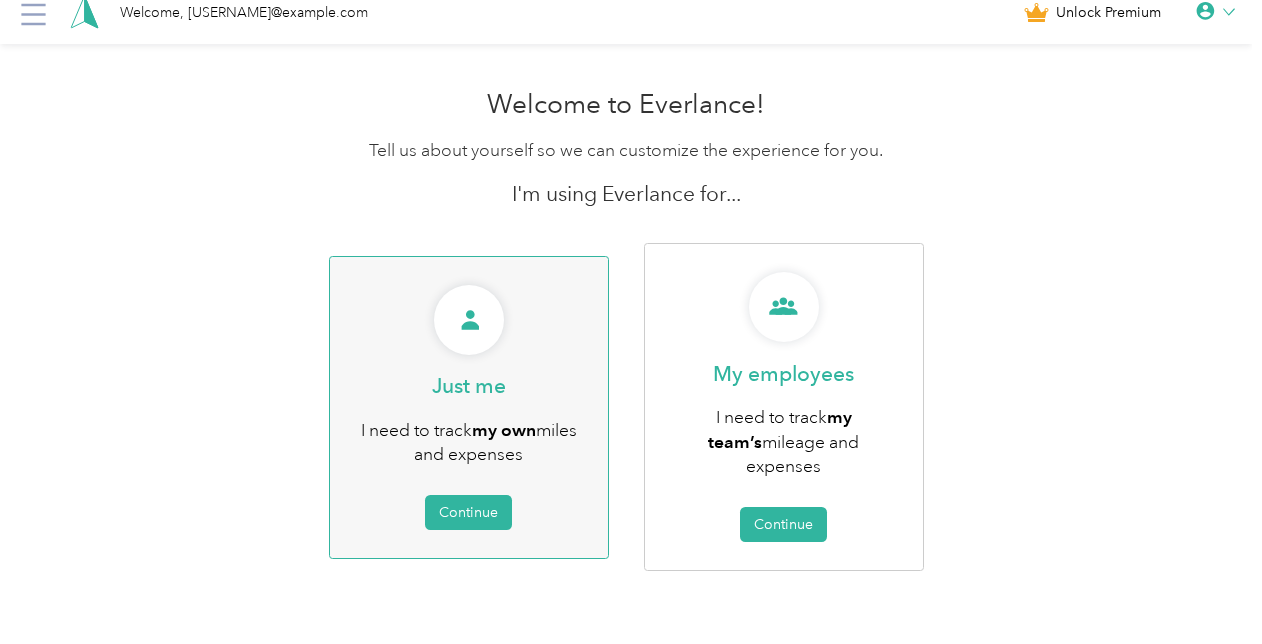 click on "Just me I need to track  my own  miles and expenses Continue" at bounding box center (469, 407) 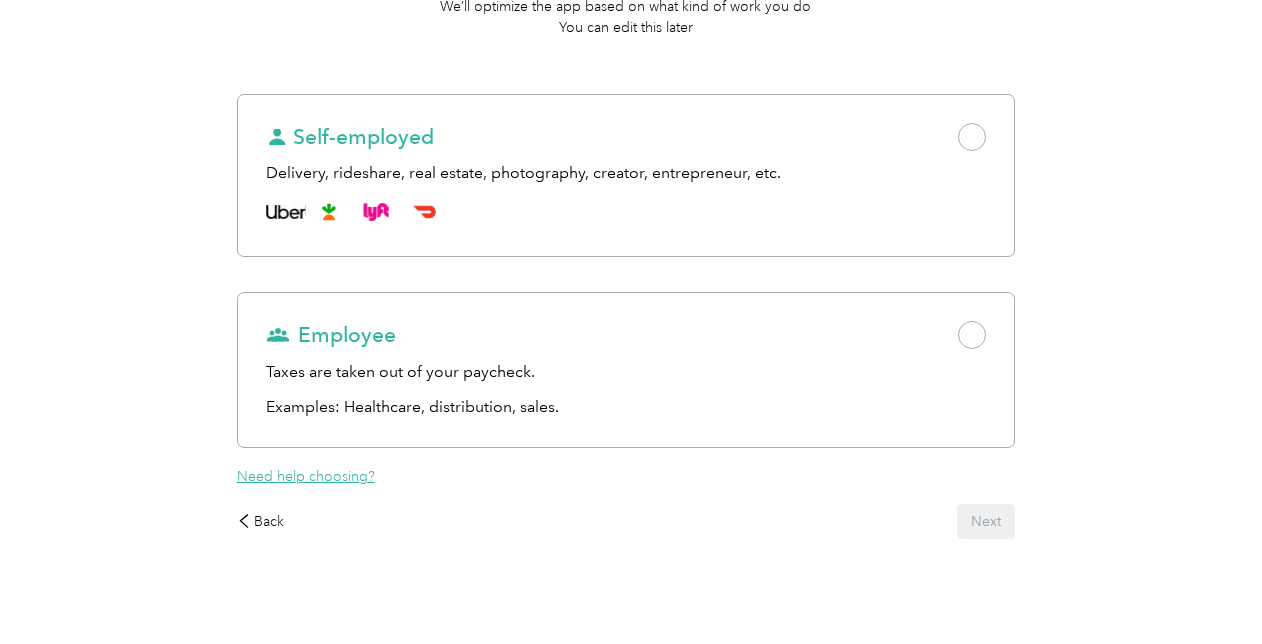 scroll, scrollTop: 270, scrollLeft: 0, axis: vertical 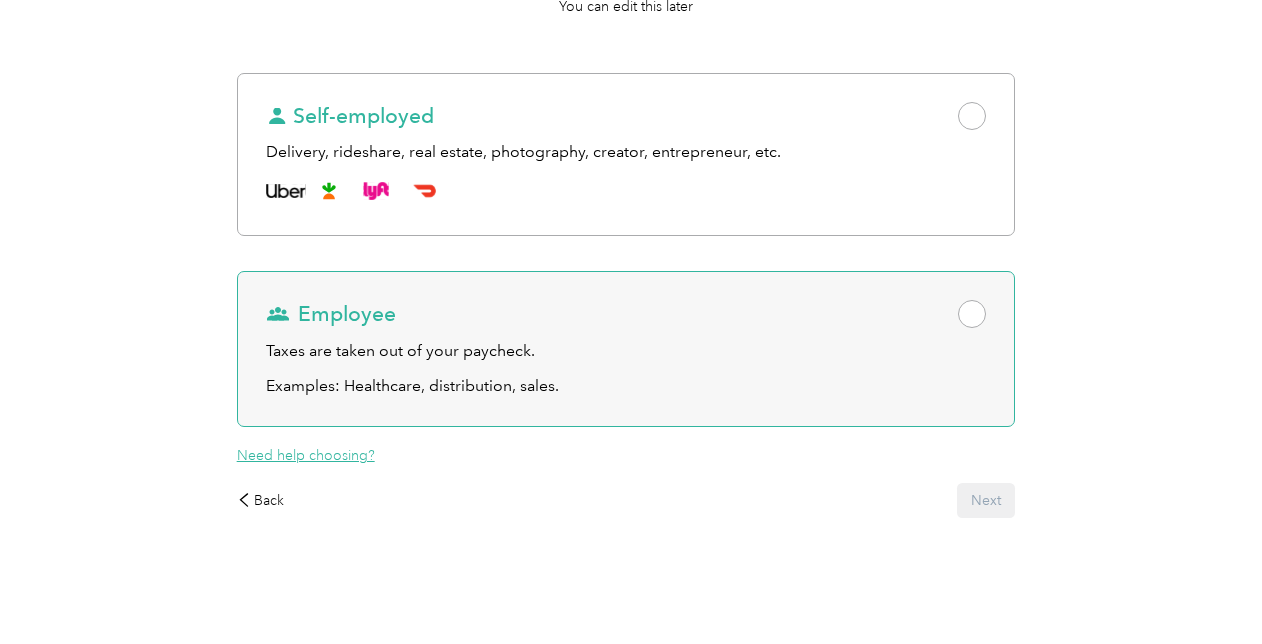 click on "Employee  Taxes are taken out of your paycheck. Examples: Healthcare, distribution, sales." at bounding box center (626, 349) 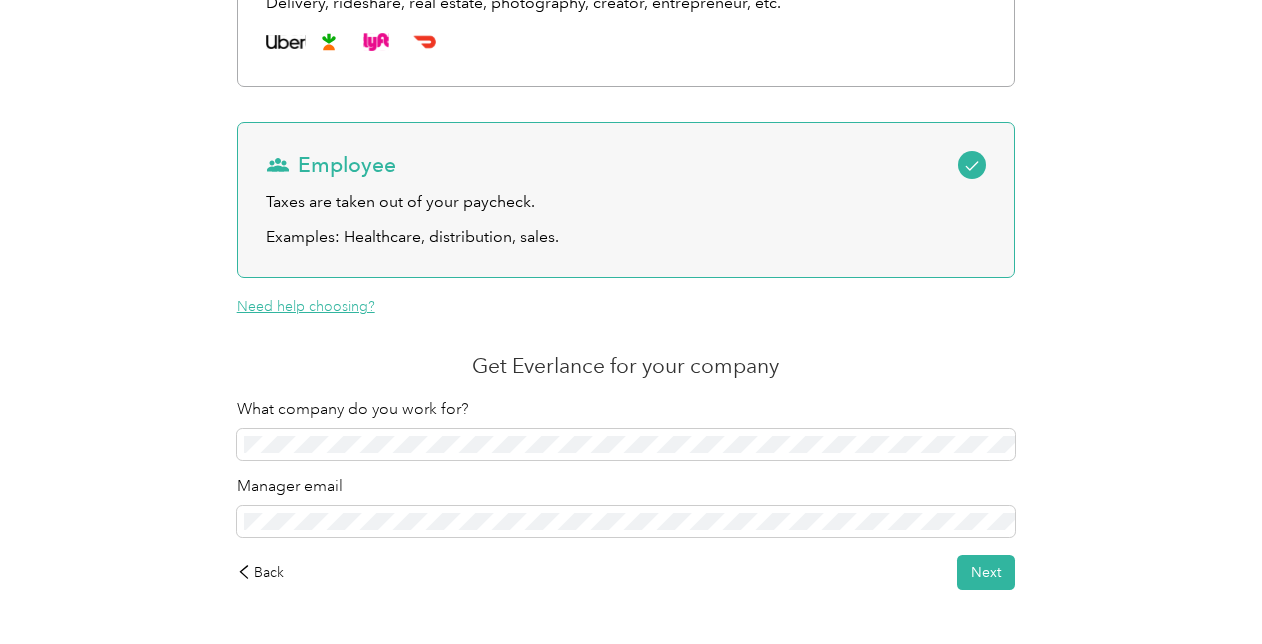 scroll, scrollTop: 491, scrollLeft: 0, axis: vertical 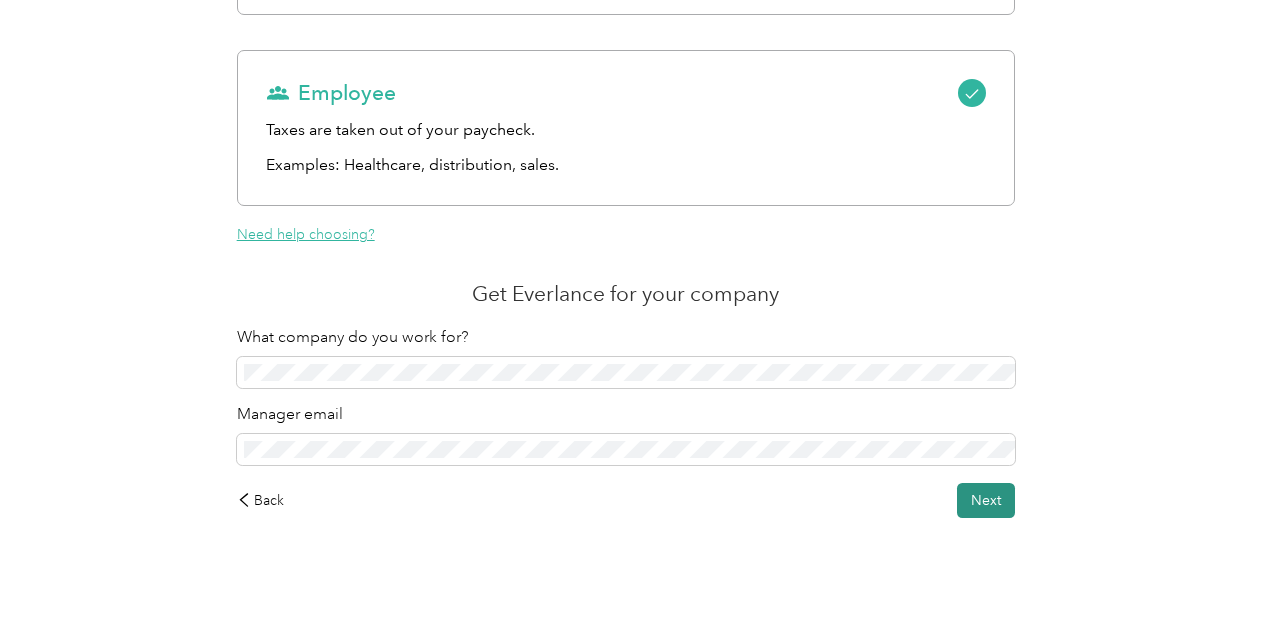 click on "Next" at bounding box center [986, 500] 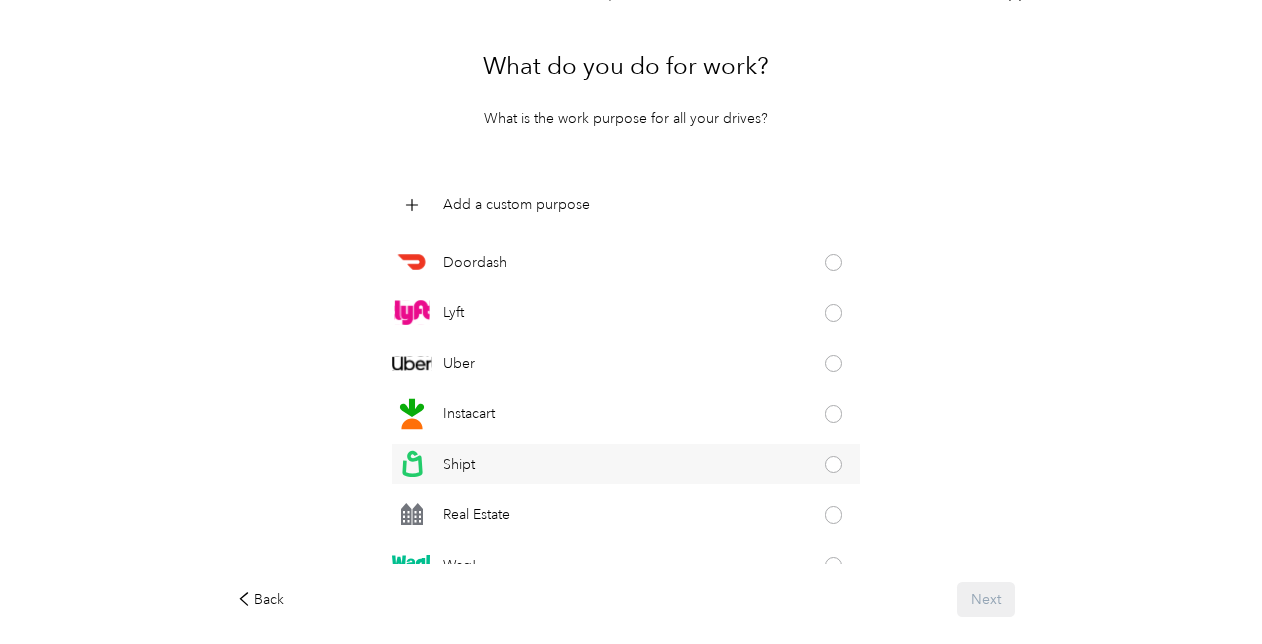 scroll, scrollTop: 140, scrollLeft: 0, axis: vertical 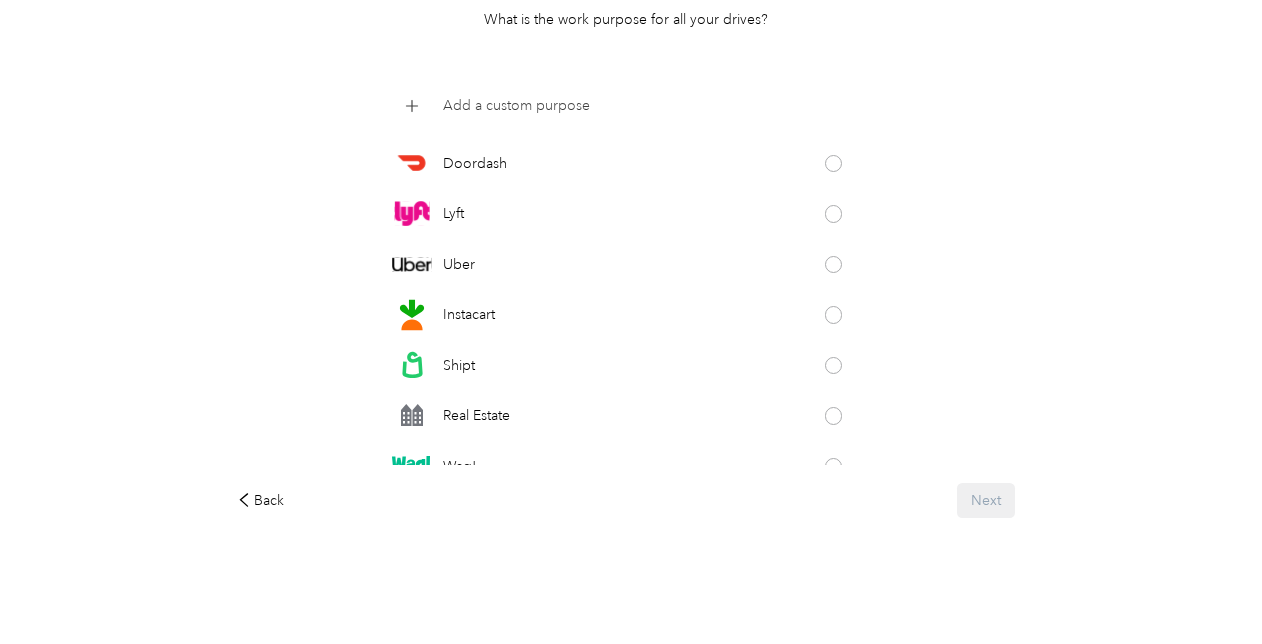 click on "Add a custom purpose" at bounding box center (516, 105) 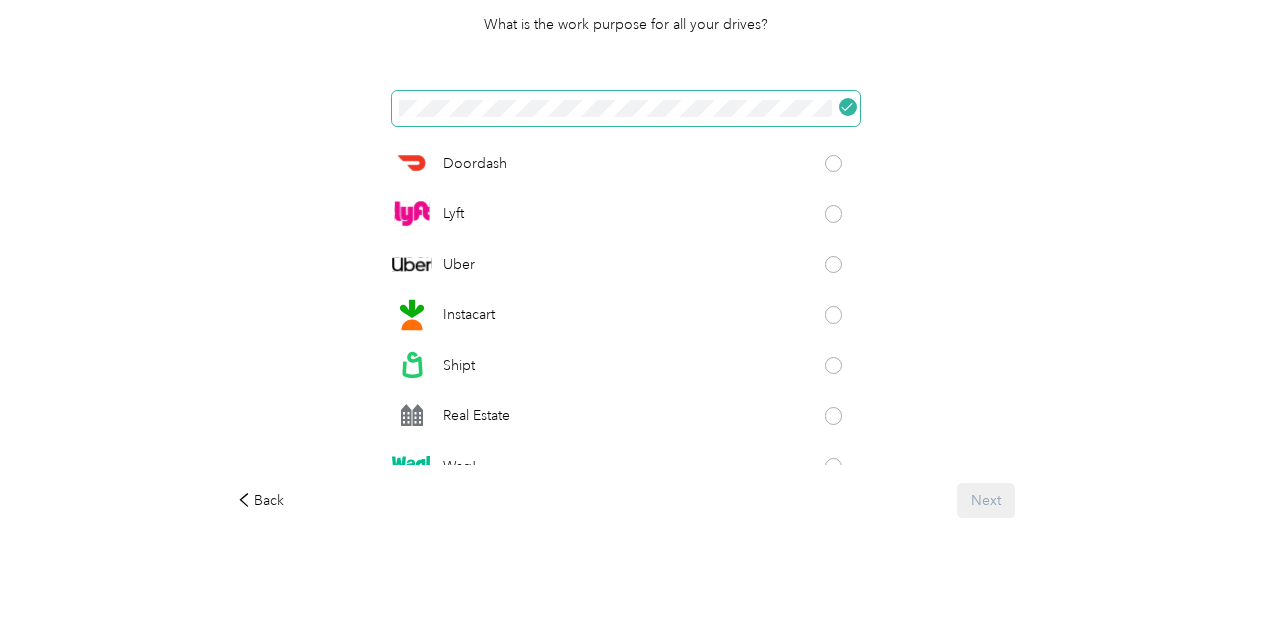 click on "Work status Purposes Get the app What do you do for work? What is the work purpose for all your drives? Doordash Lyft Uber Instacart Shipt   Real Estate Wag! Taskrabbit Grubhub Favor Amazon Flex GoPuff Postmates Thumbtack Consultant Insurance Physician Airbnb Wonolo Coaching Photography Creative Food Services Religious Services Tax Pro Trucking Tutoring Back Next" at bounding box center [626, 238] 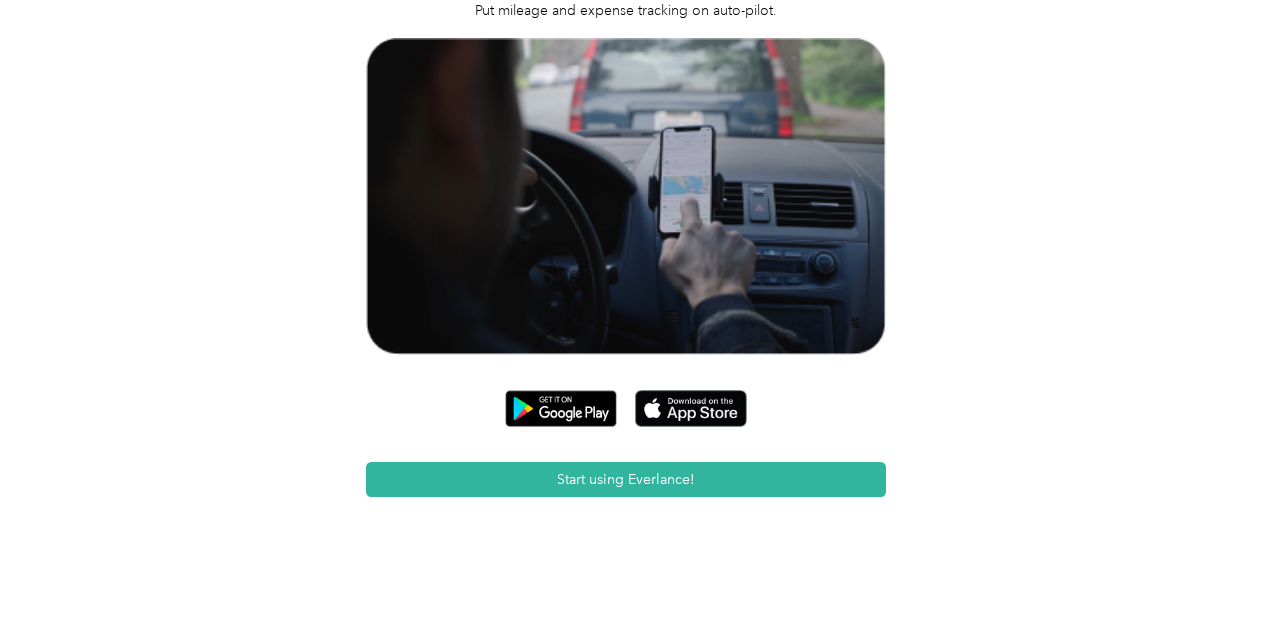 scroll, scrollTop: 262, scrollLeft: 0, axis: vertical 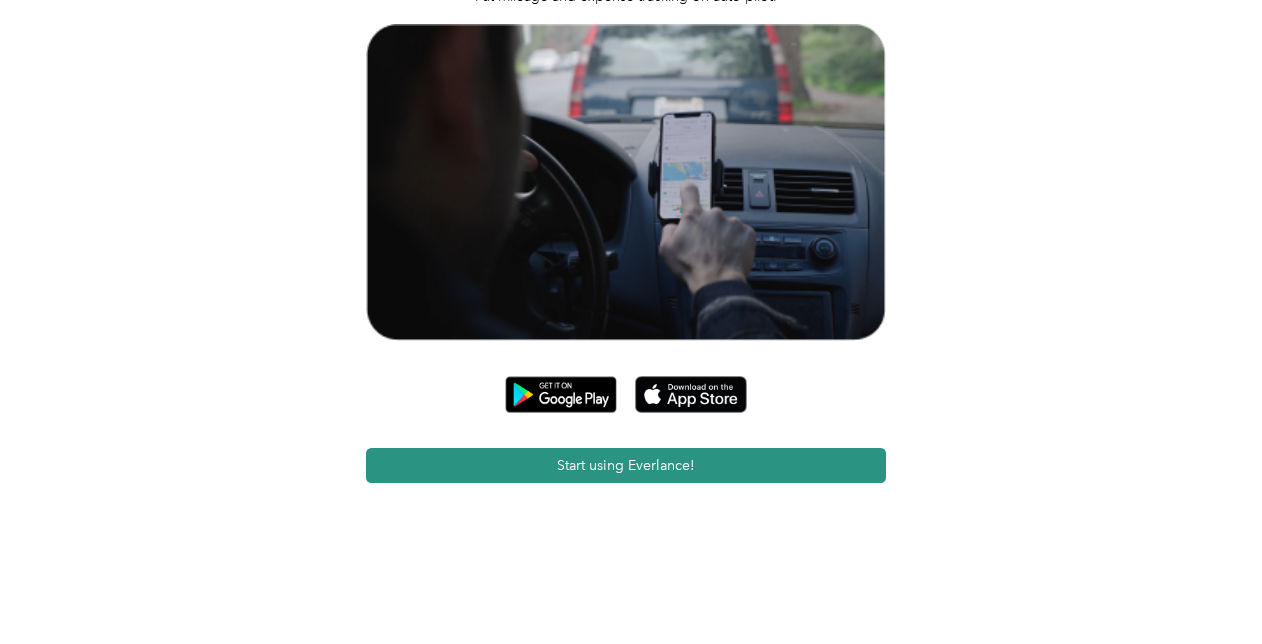 click on "Start using Everlance!" at bounding box center [625, 465] 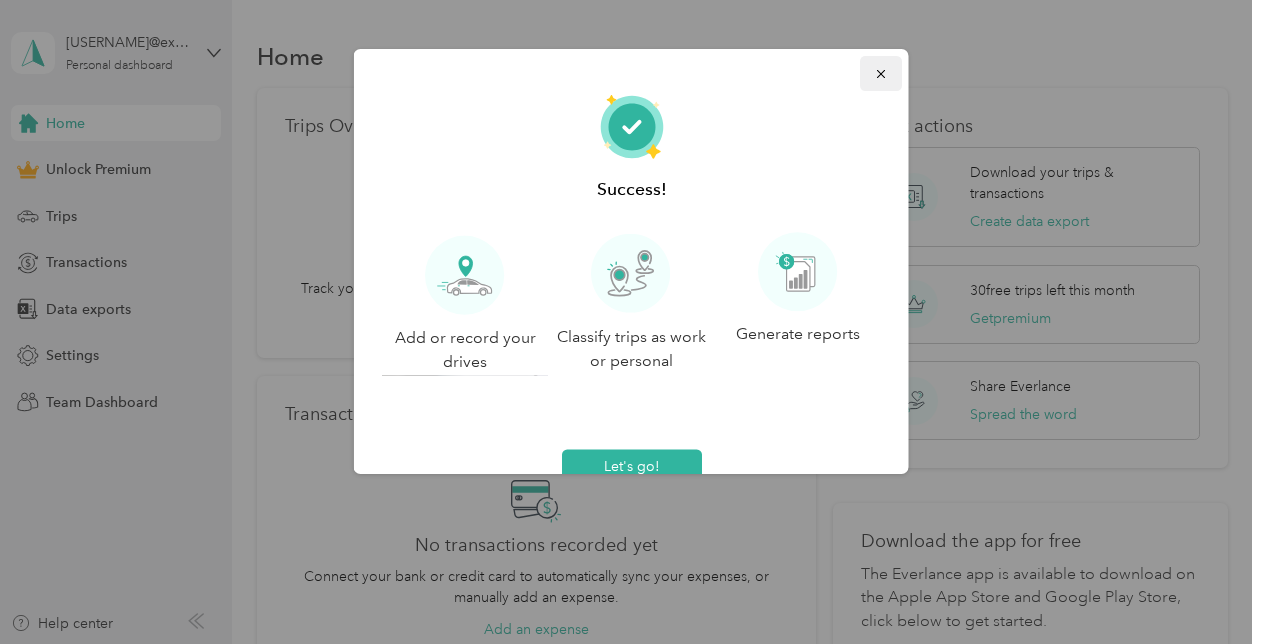 click at bounding box center [881, 73] 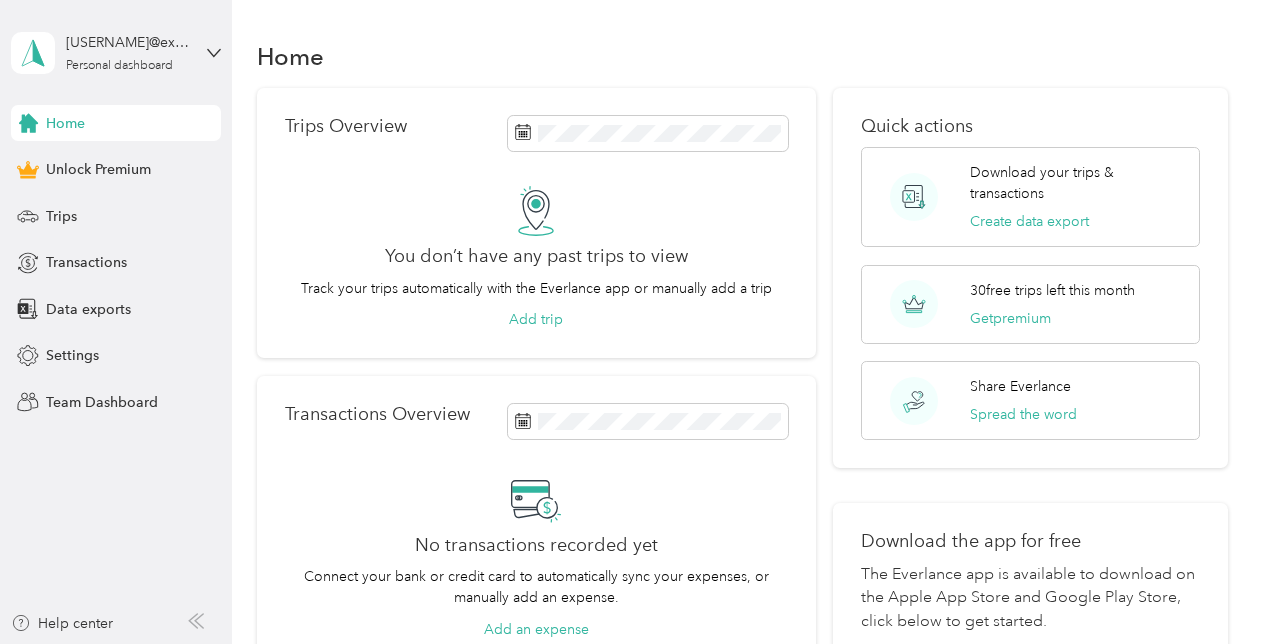 click on "[USERNAME]@example.com Personal dashboard" at bounding box center (116, 53) 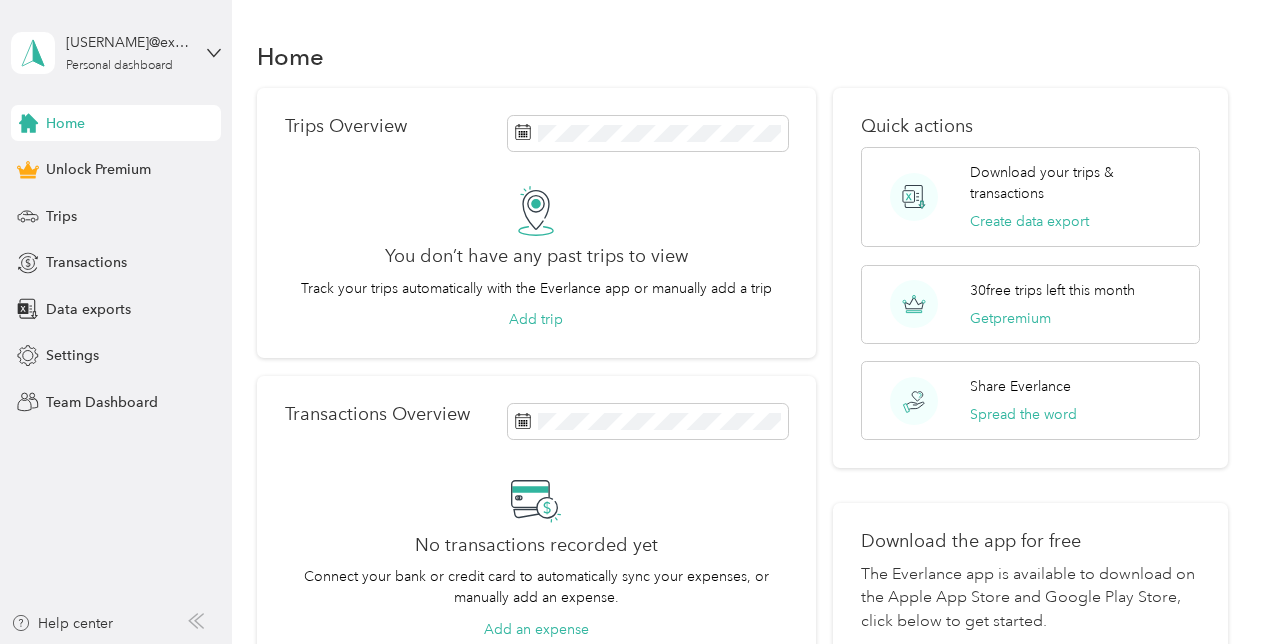 click on "Log out" at bounding box center [193, 164] 